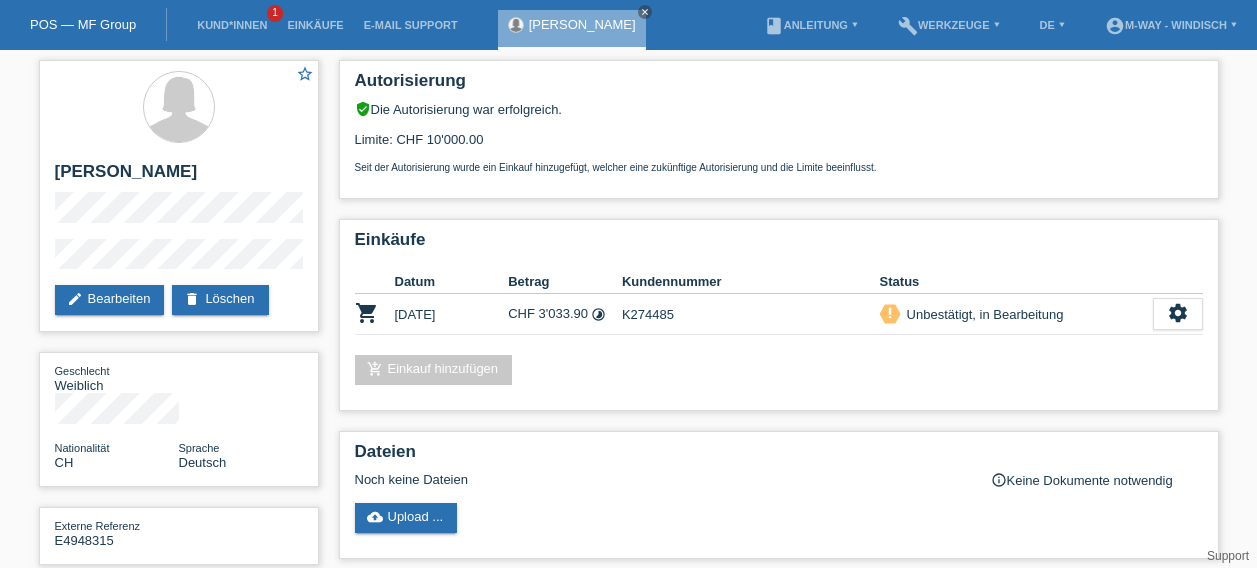 scroll, scrollTop: 0, scrollLeft: 0, axis: both 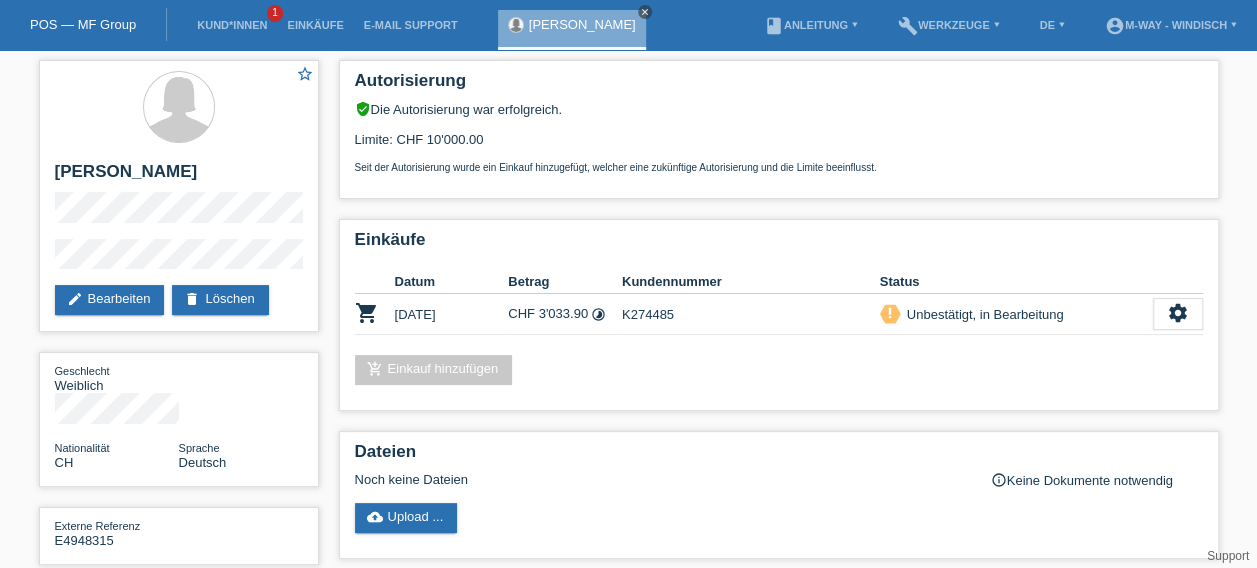 click on "close" at bounding box center (645, 12) 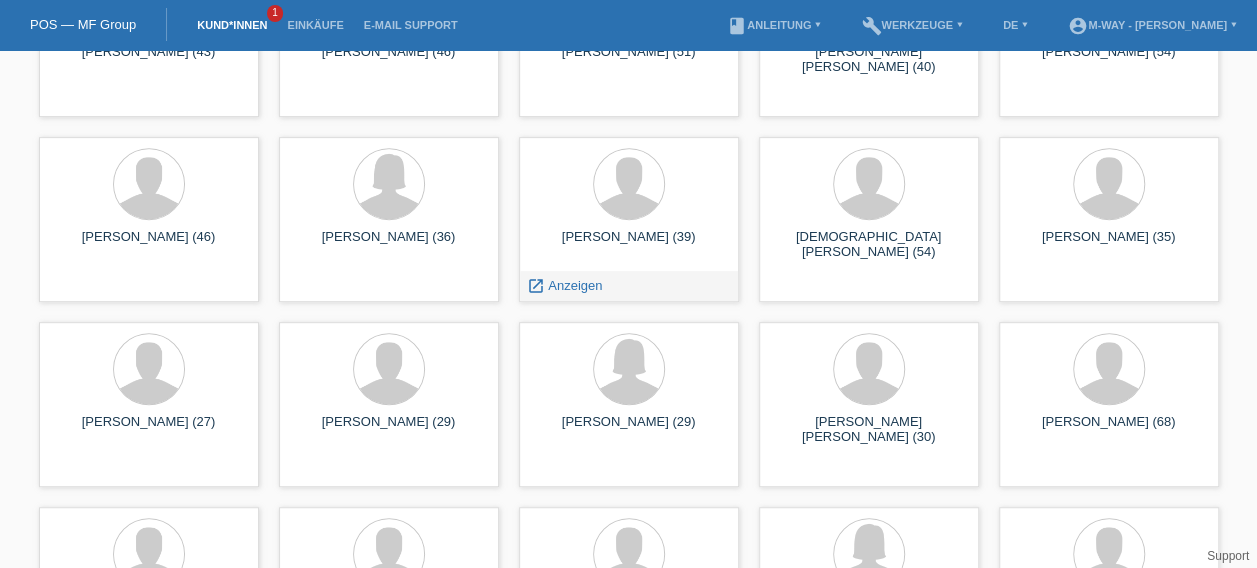 scroll, scrollTop: 366, scrollLeft: 0, axis: vertical 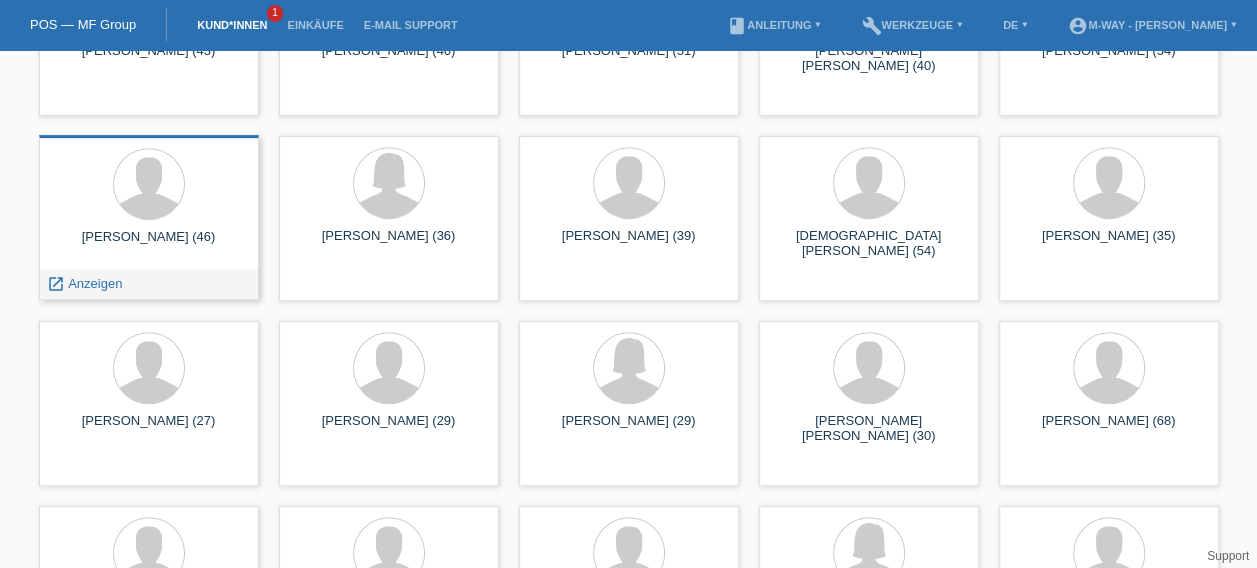 click on "Vladimir Hanudel (46)" at bounding box center [149, 245] 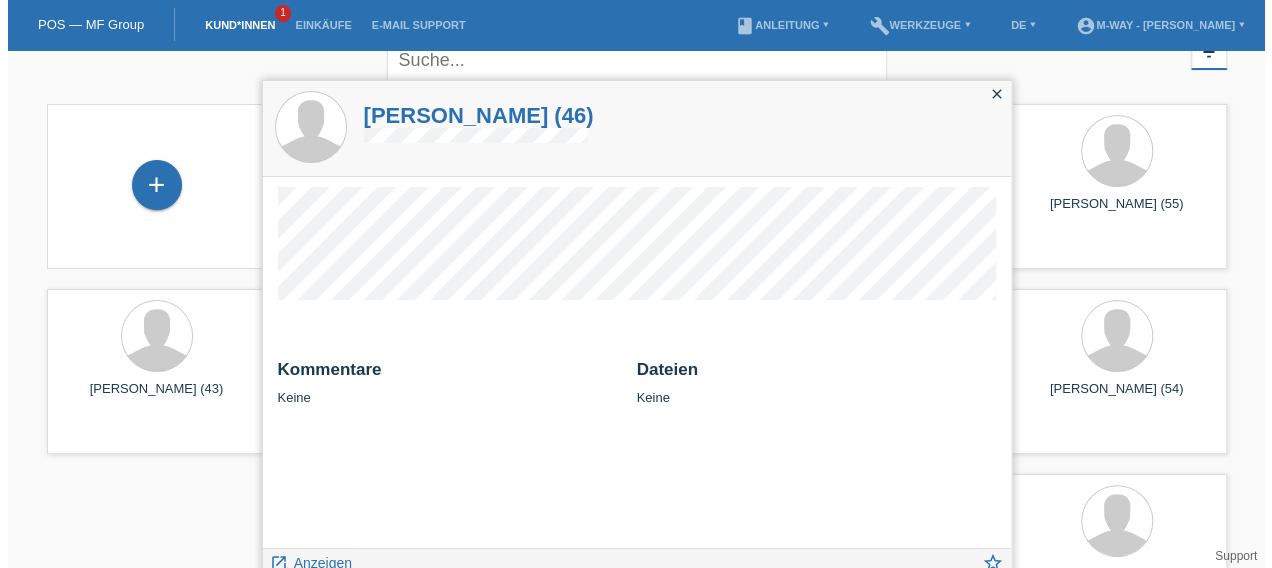 scroll, scrollTop: 0, scrollLeft: 0, axis: both 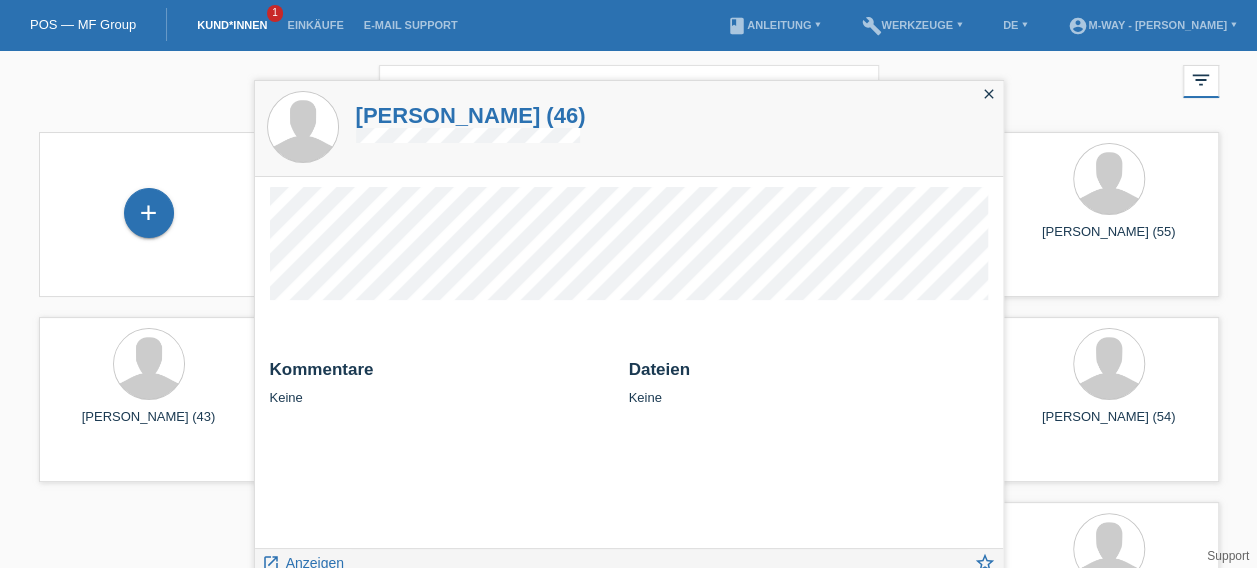click on "POS — MF Group
Kund*innen
1
Einkäufe
E-Mail Support
menu
account_circle  m-way - Windisch ▾" at bounding box center (628, 25) 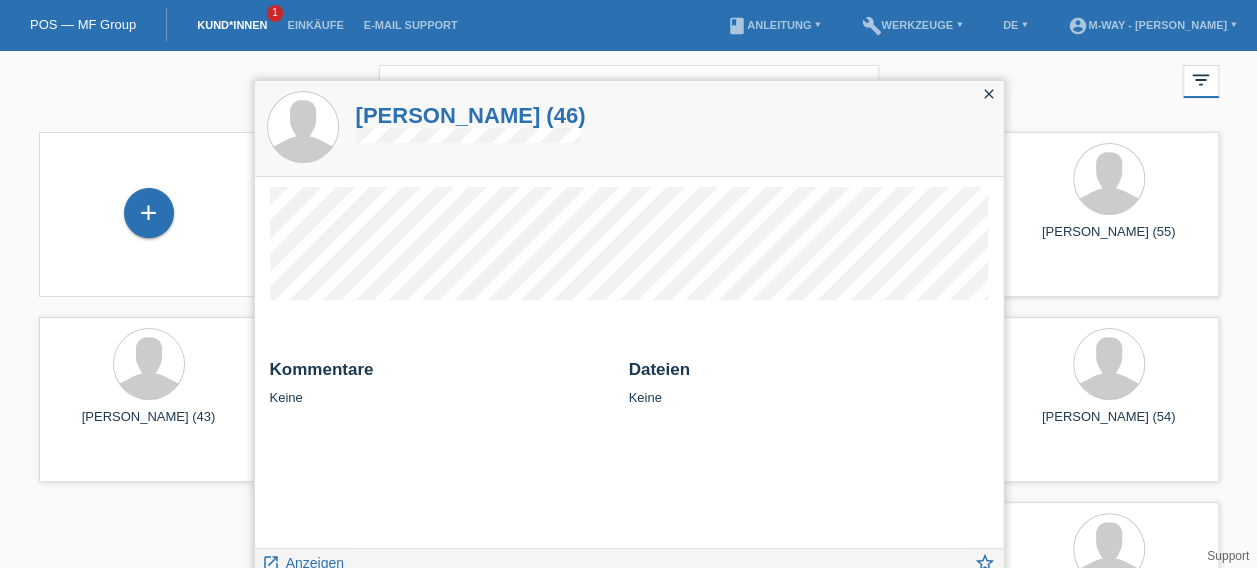 click on "close" at bounding box center (989, 94) 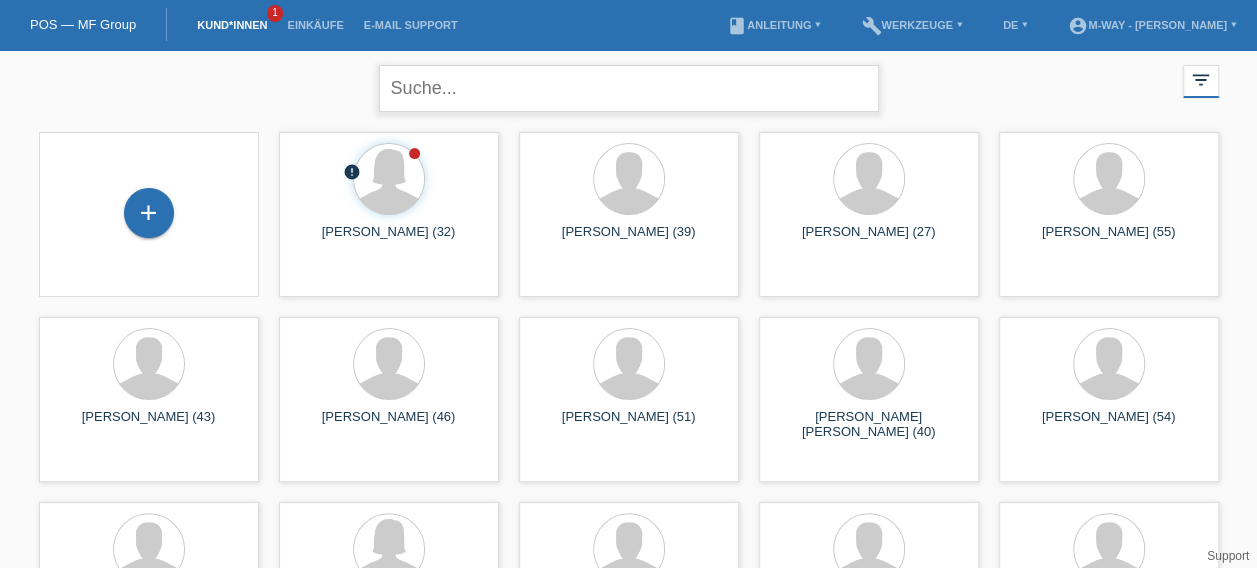 click at bounding box center [629, 88] 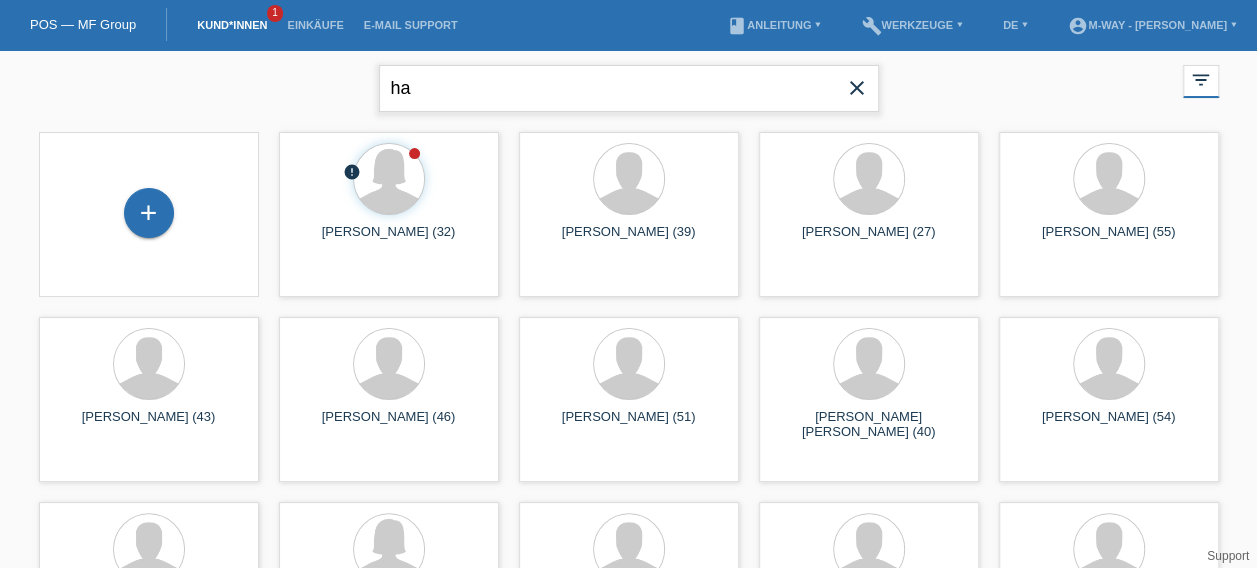 type on "h" 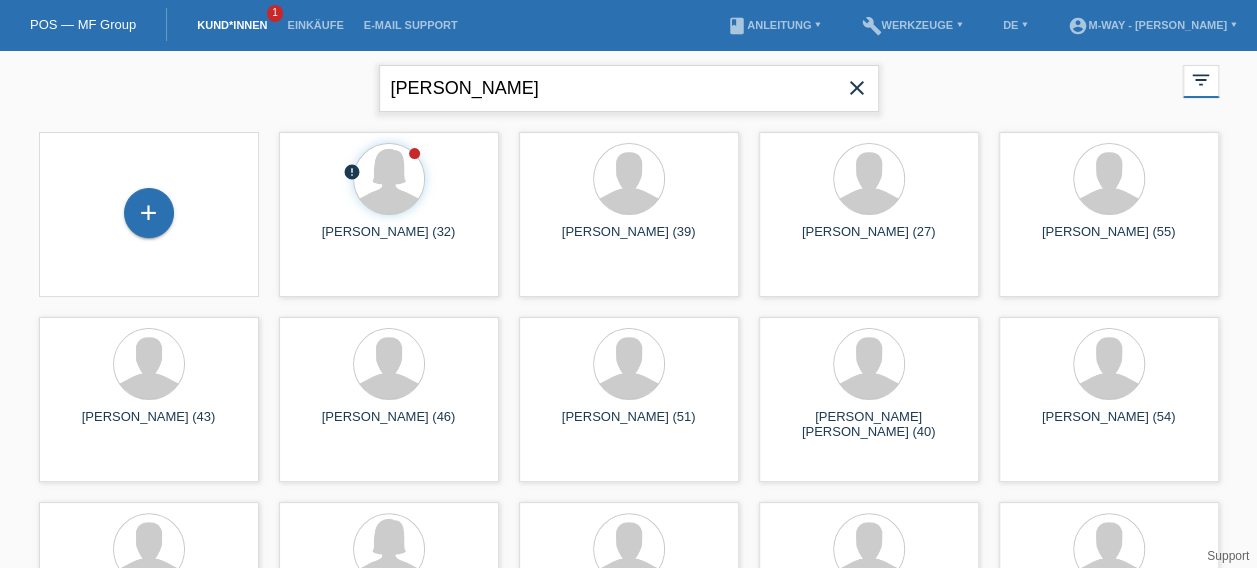 type on "vladimir" 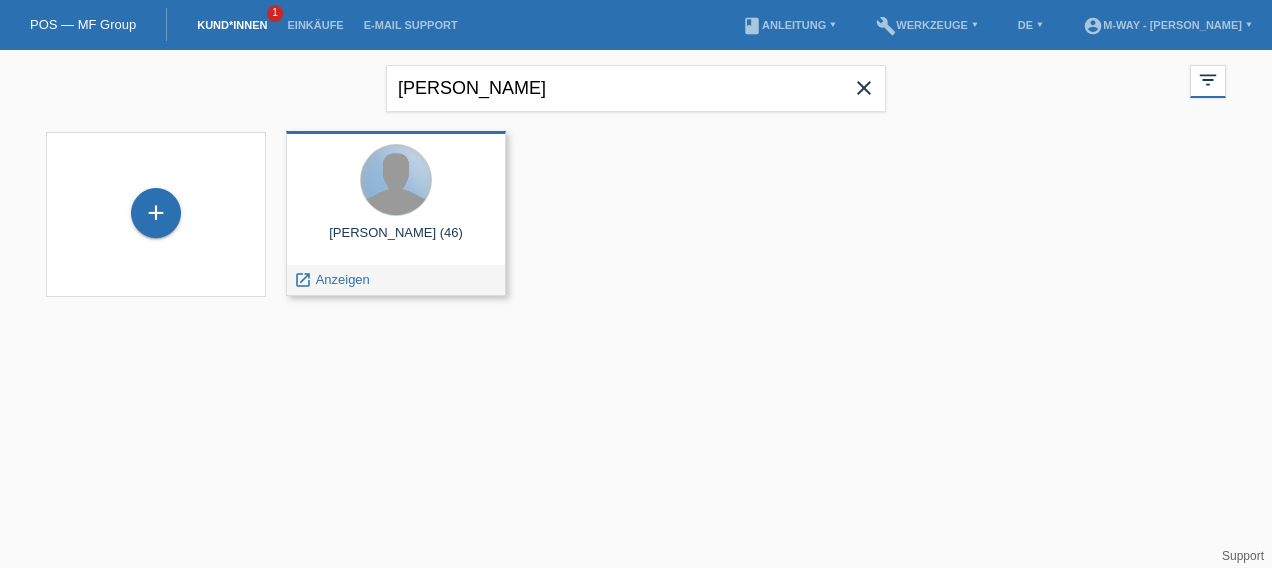click at bounding box center [396, 180] 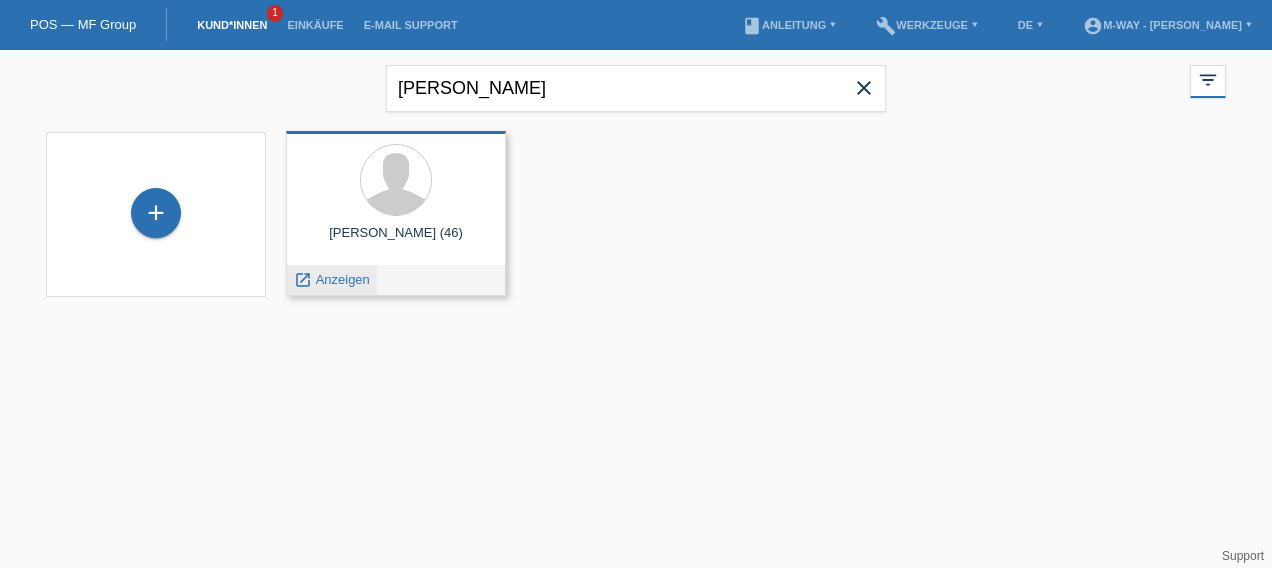 click on "Anzeigen" at bounding box center (343, 279) 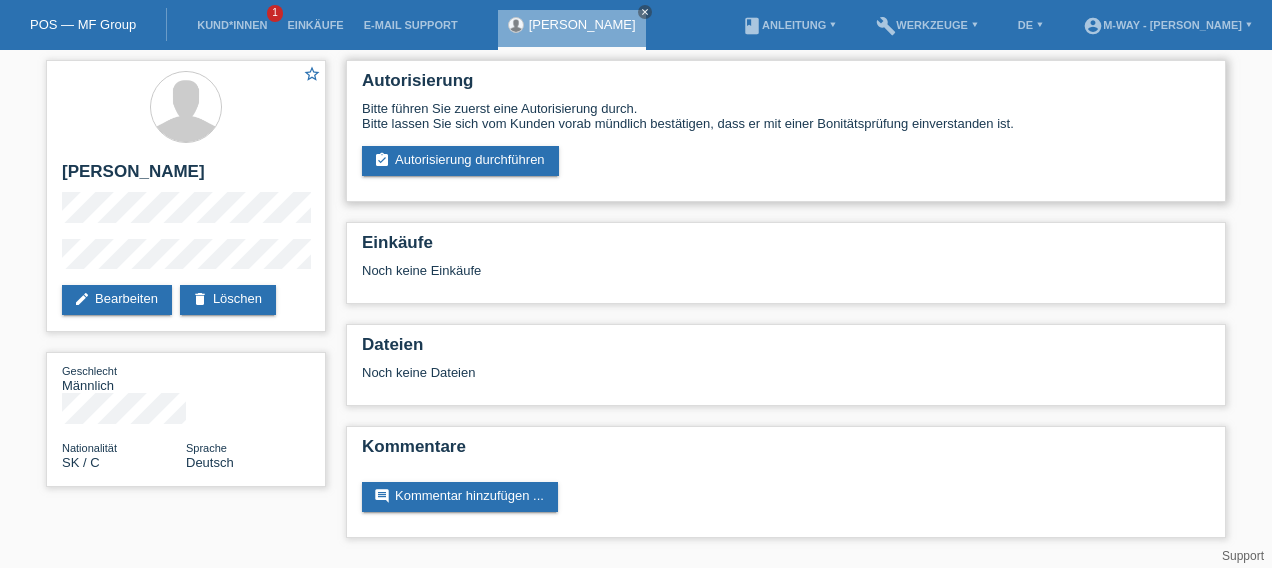 scroll, scrollTop: 0, scrollLeft: 0, axis: both 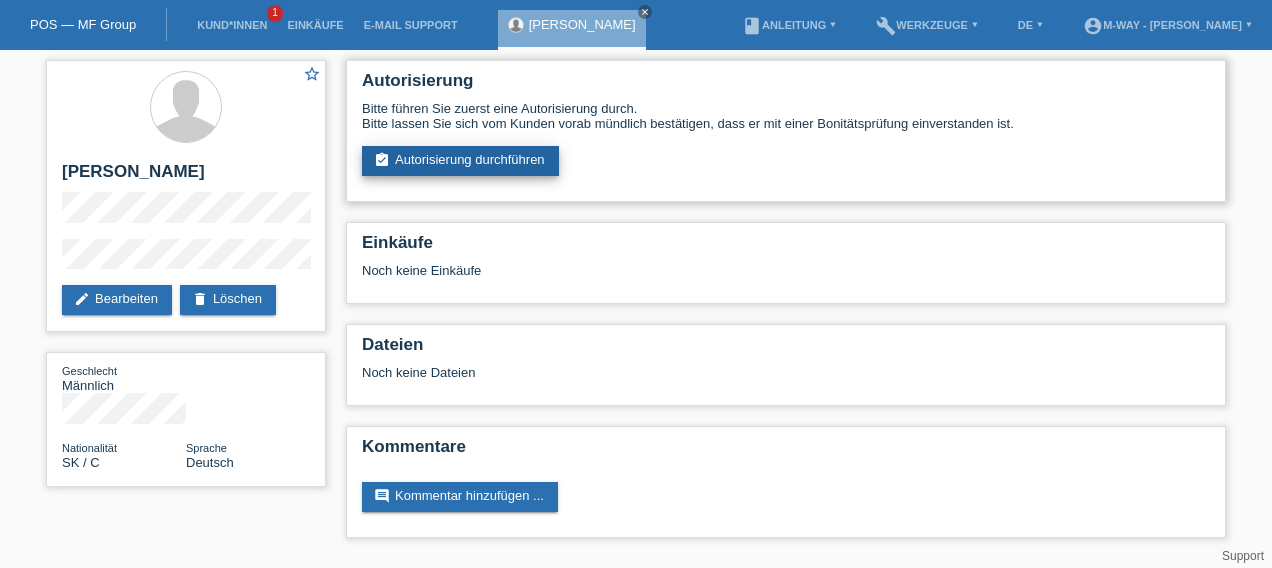drag, startPoint x: 590, startPoint y: 270, endPoint x: 452, endPoint y: 166, distance: 172.80046 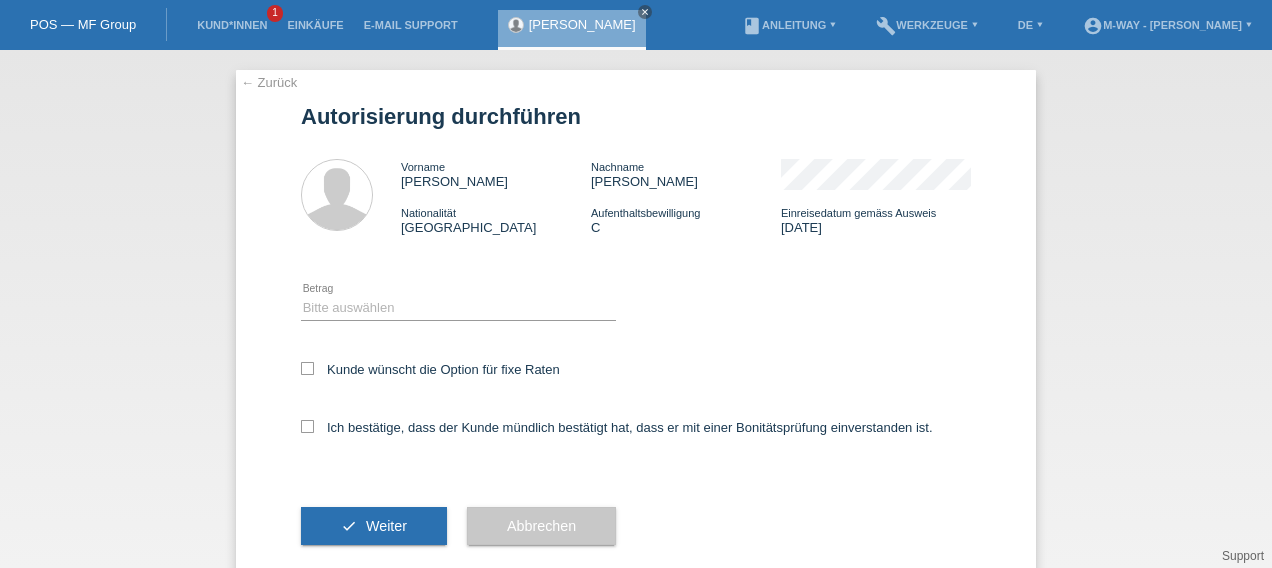 scroll, scrollTop: 0, scrollLeft: 0, axis: both 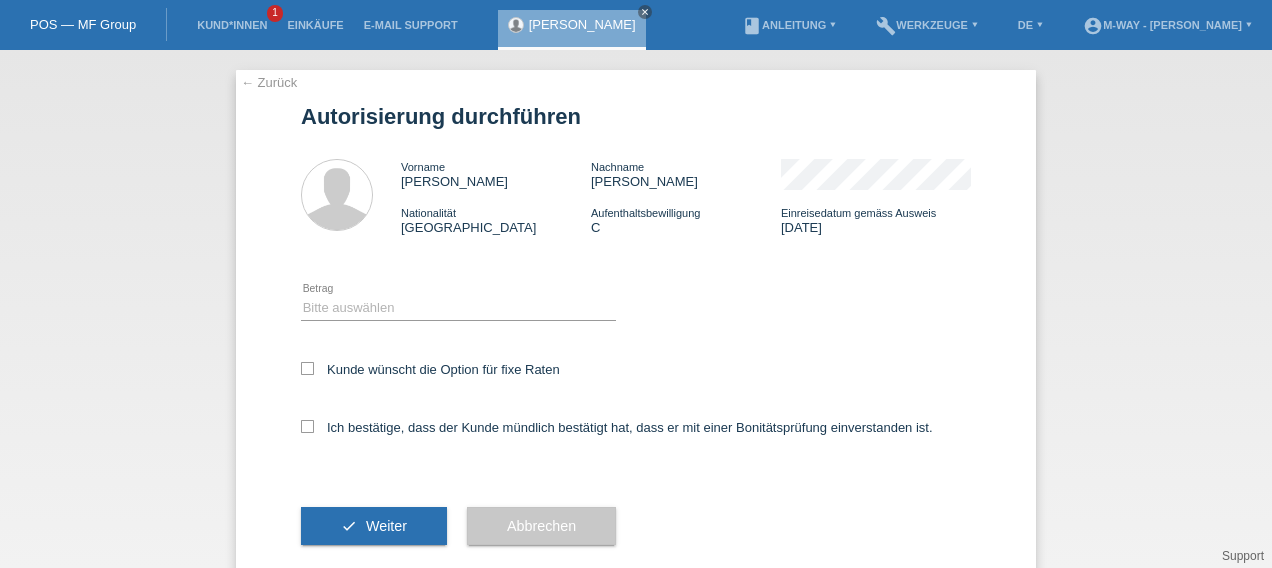 click on "Bitte auswählen
CHF 1.00 - CHF 499.00
CHF 500.00 - CHF 1'999.00
CHF 2'000.00 - CHF 15'000.00
error
Betrag" at bounding box center (458, 309) 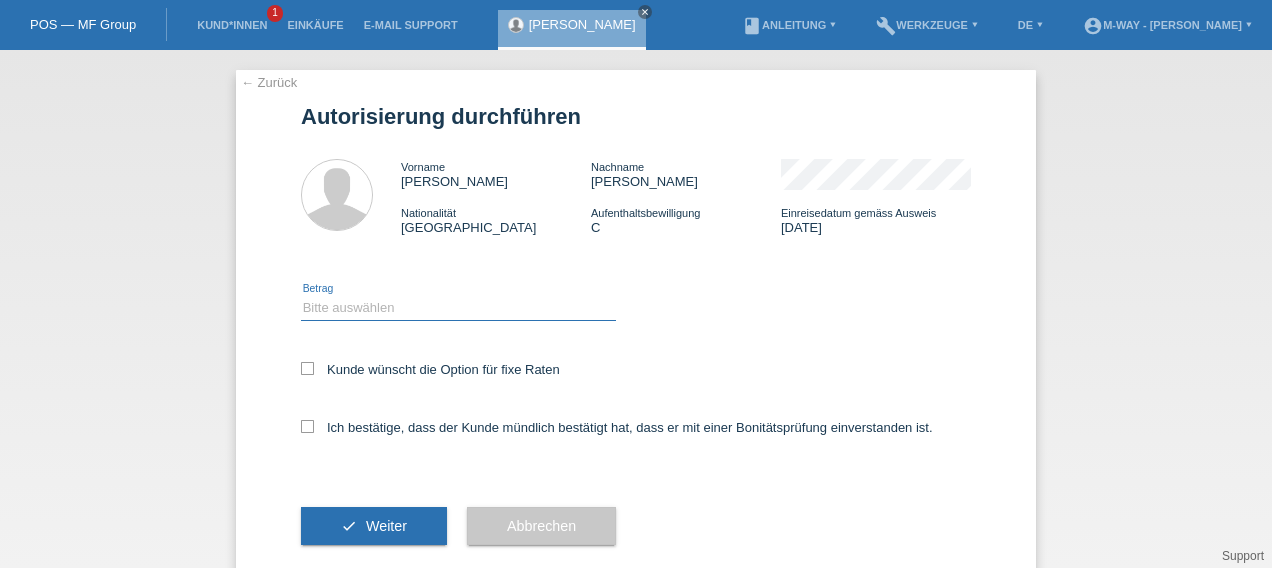 click on "Bitte auswählen
CHF 1.00 - CHF 499.00
CHF 500.00 - CHF 1'999.00
CHF 2'000.00 - CHF 15'000.00" at bounding box center (458, 308) 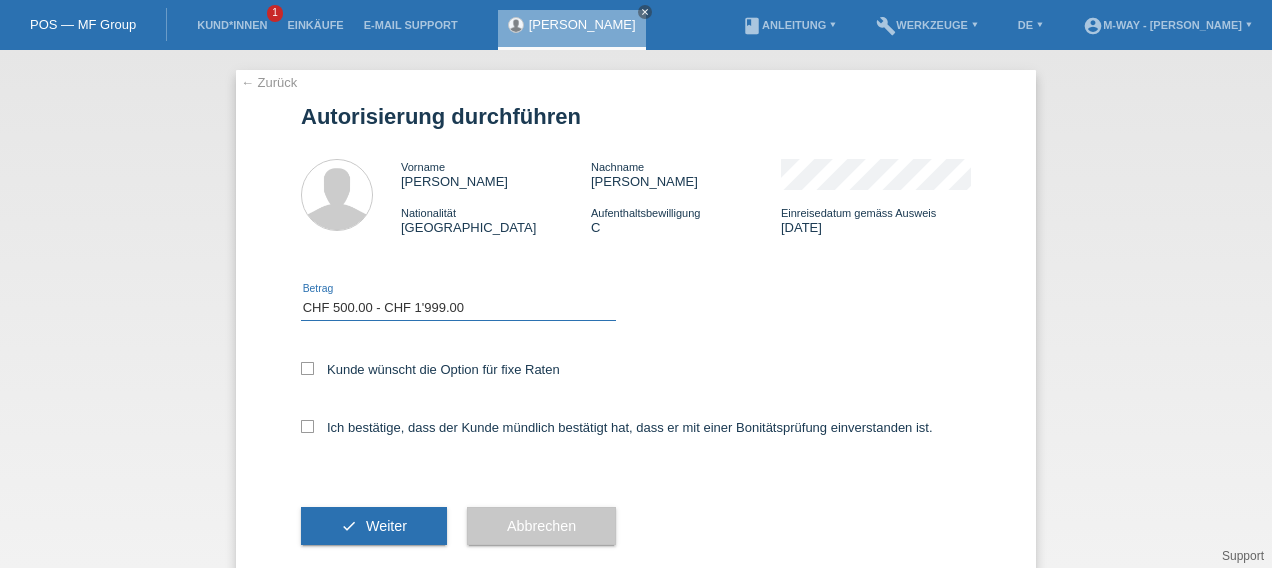 click on "Bitte auswählen
CHF 1.00 - CHF 499.00
CHF 500.00 - CHF 1'999.00
CHF 2'000.00 - CHF 15'000.00" at bounding box center (458, 308) 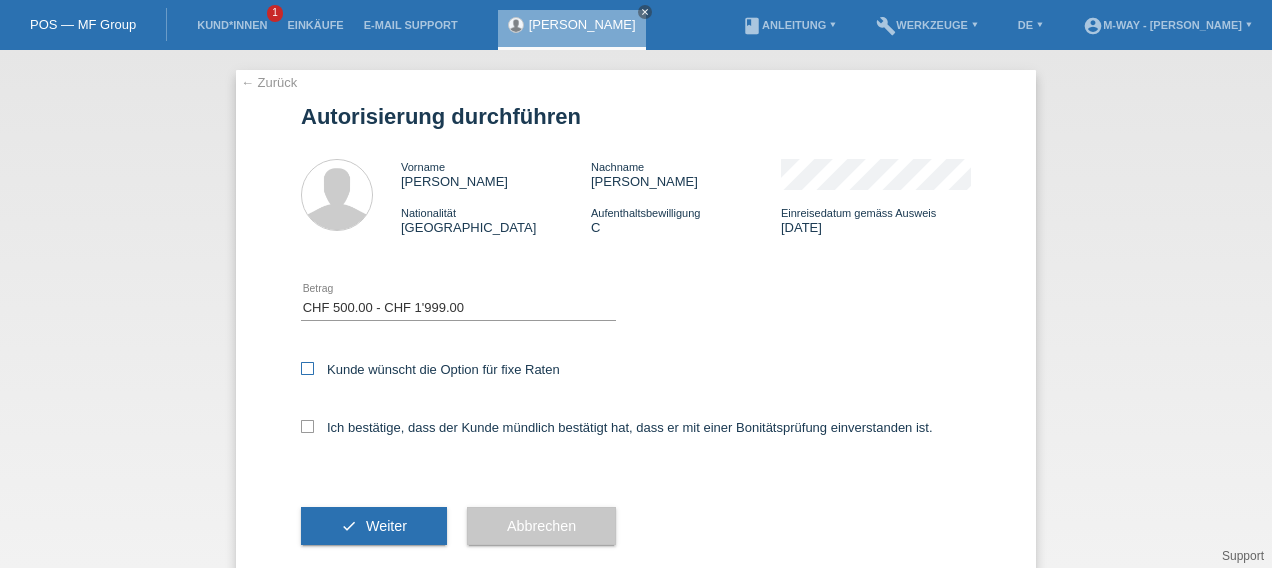 click at bounding box center [307, 368] 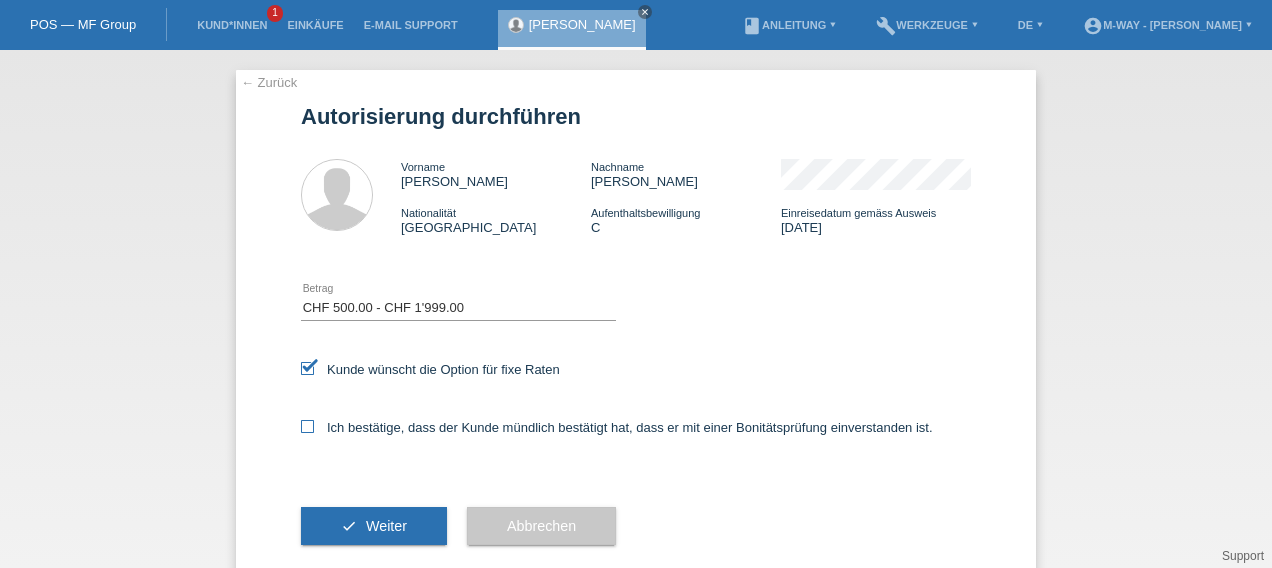 click at bounding box center (307, 426) 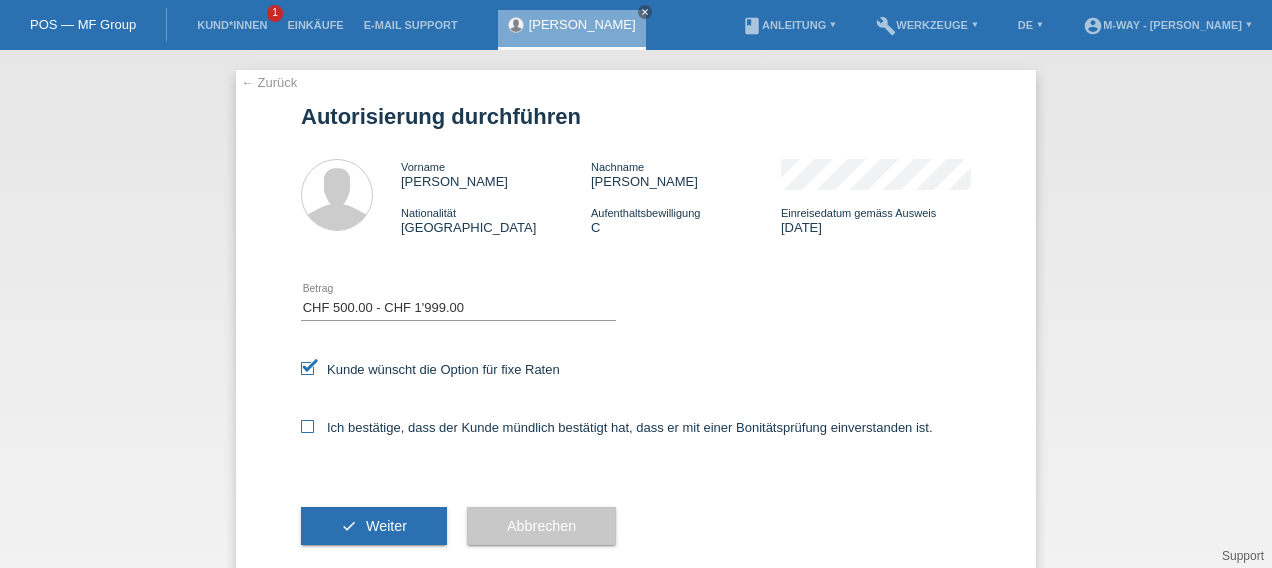 click on "Ich bestätige, dass der Kunde mündlich bestätigt hat, dass er mit einer Bonitätsprüfung einverstanden ist." at bounding box center (307, 426) 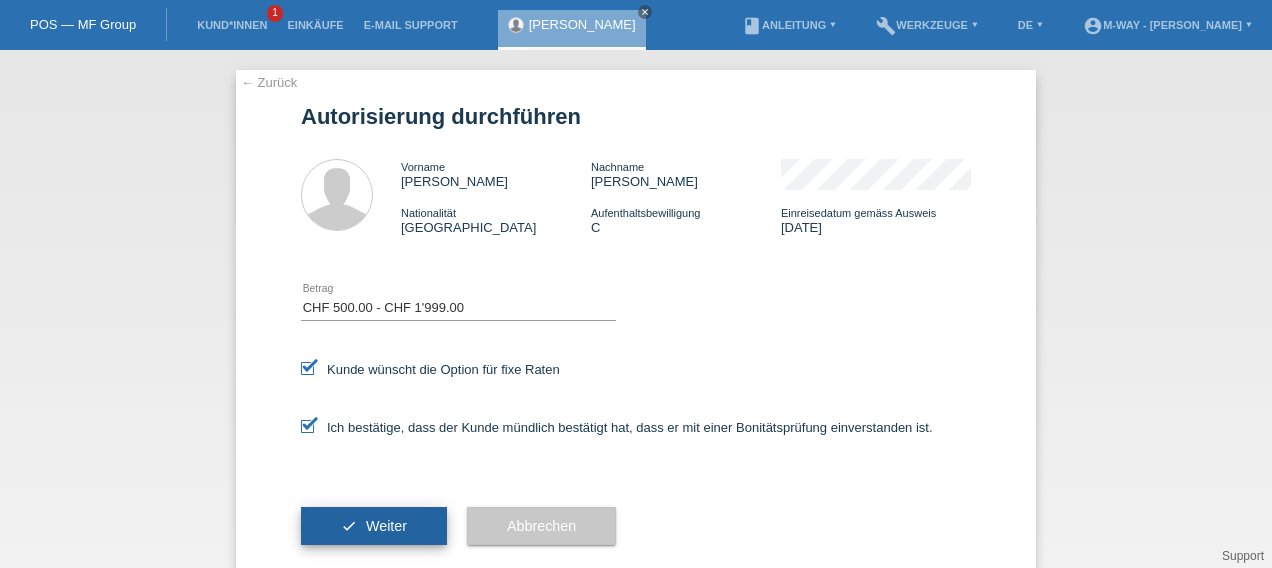 click on "check   Weiter" at bounding box center (374, 526) 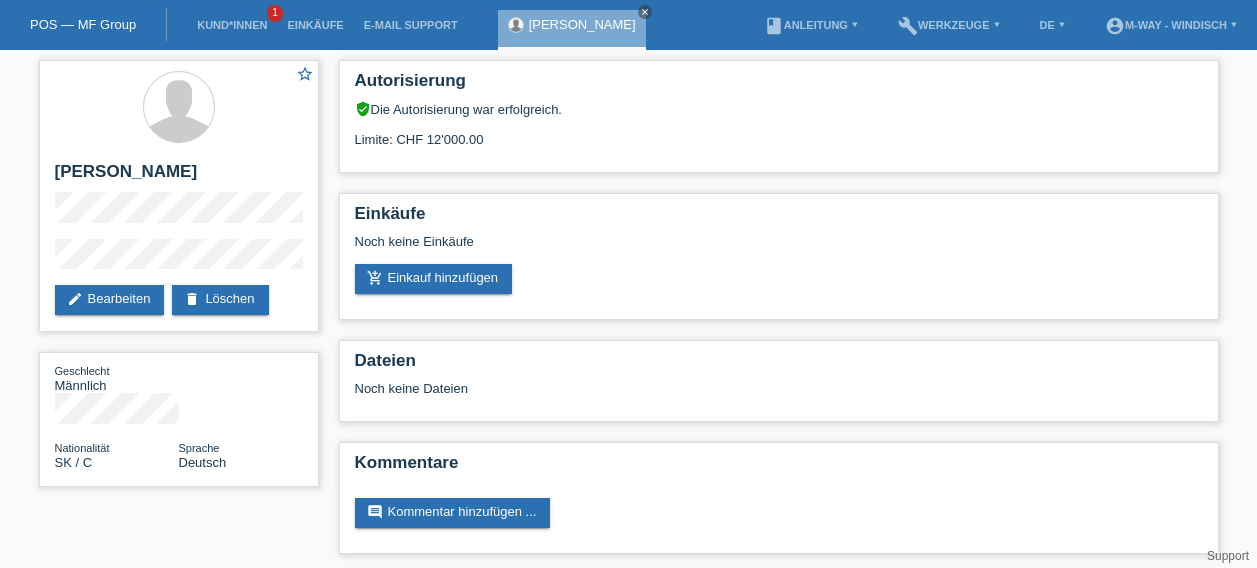 scroll, scrollTop: 0, scrollLeft: 0, axis: both 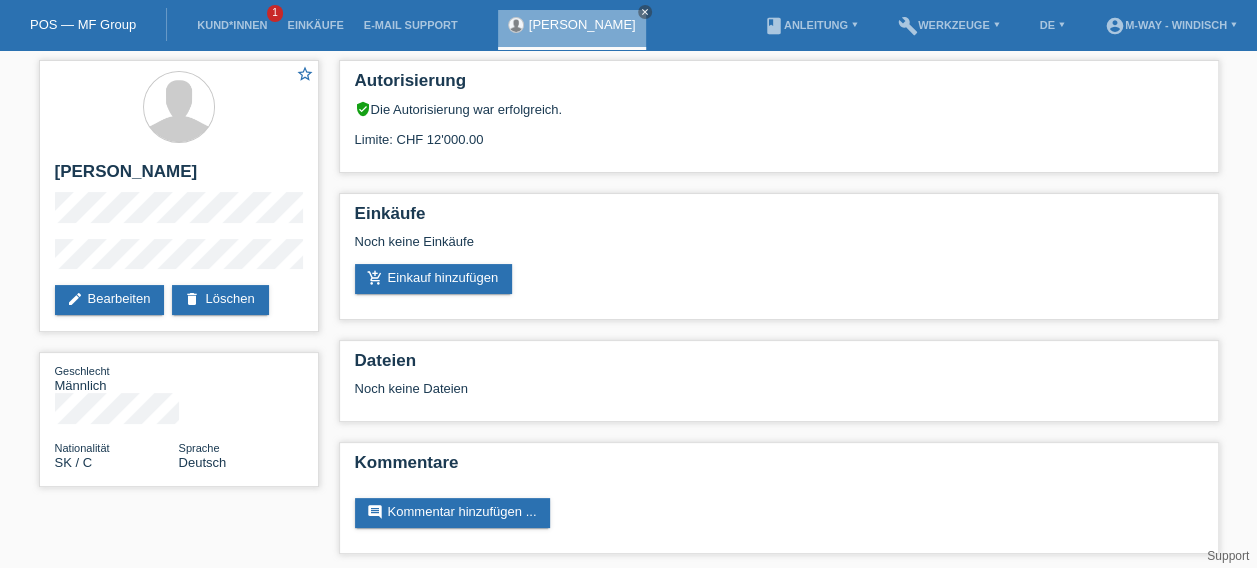 drag, startPoint x: 953, startPoint y: 206, endPoint x: 191, endPoint y: 531, distance: 828.4136 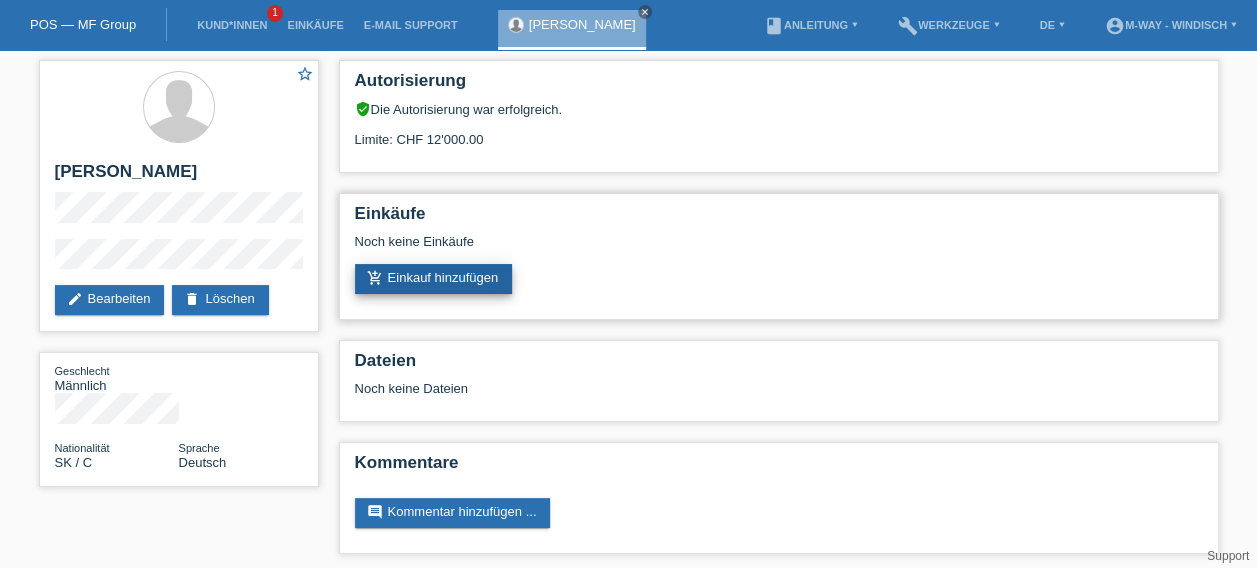 click on "add_shopping_cart  Einkauf hinzufügen" at bounding box center (434, 279) 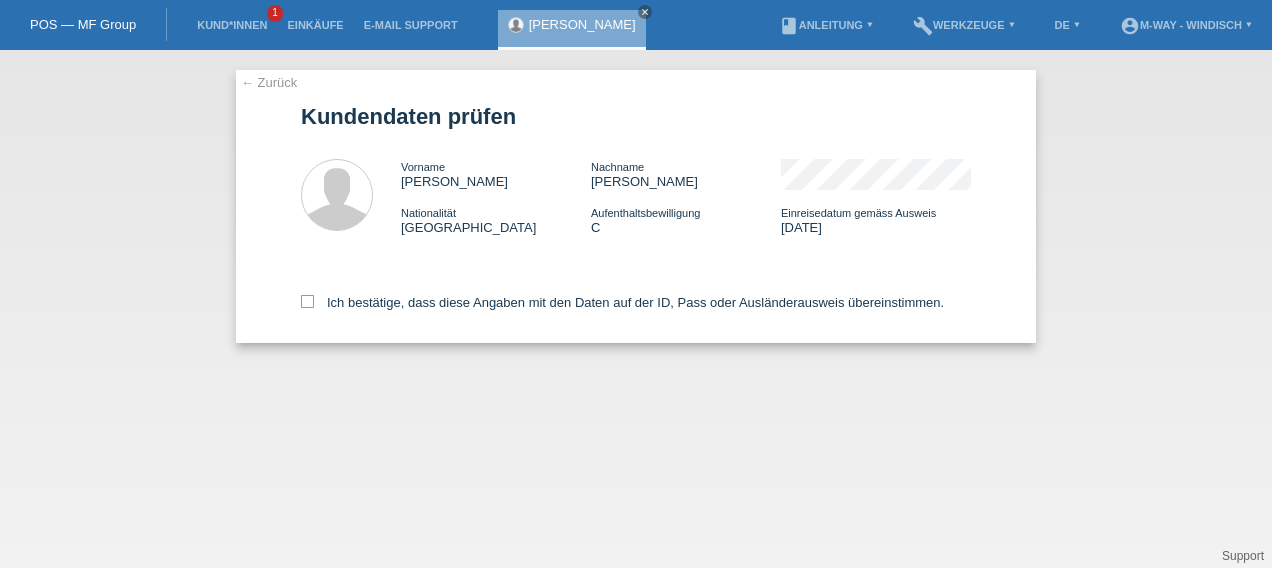 scroll, scrollTop: 0, scrollLeft: 0, axis: both 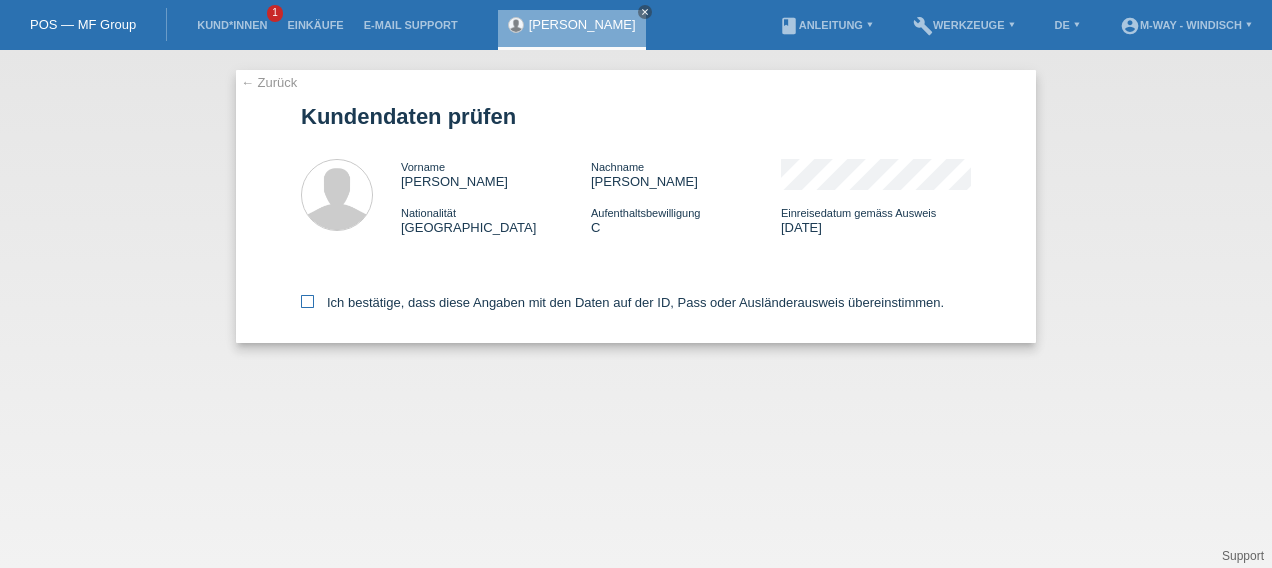 click at bounding box center (307, 301) 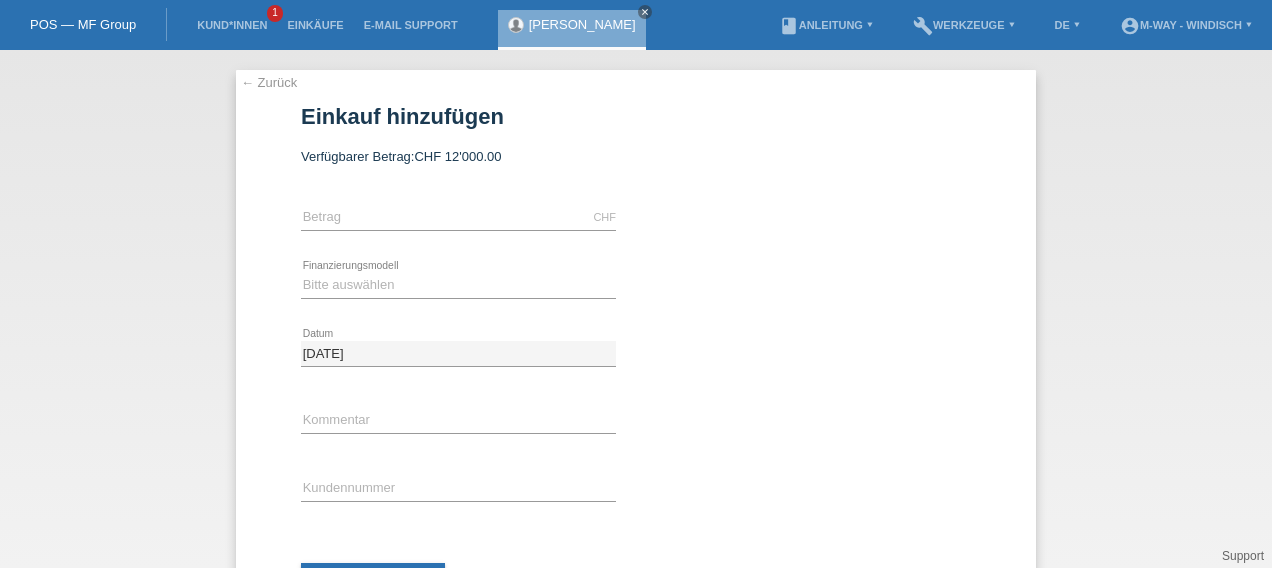 scroll, scrollTop: 0, scrollLeft: 0, axis: both 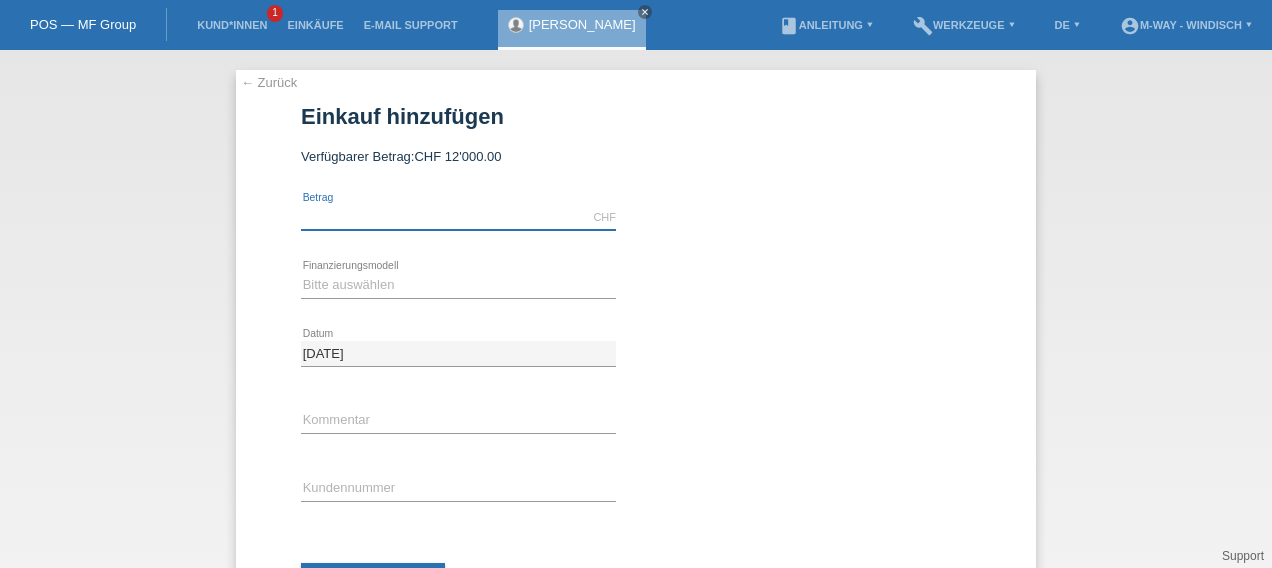 click at bounding box center (458, 217) 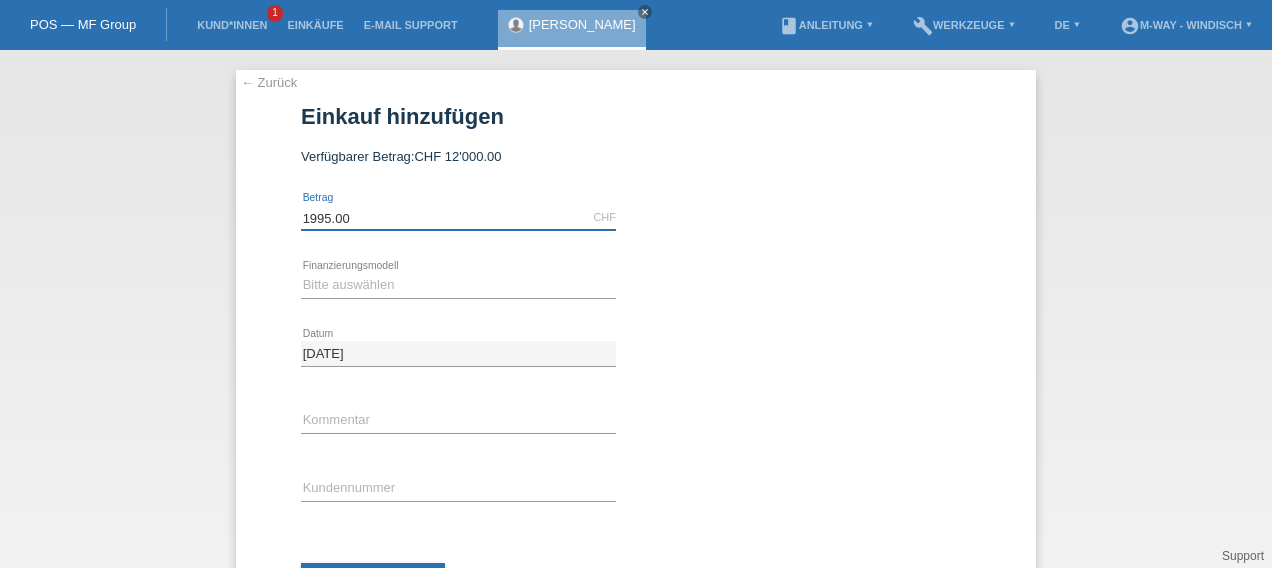 type on "1995.00" 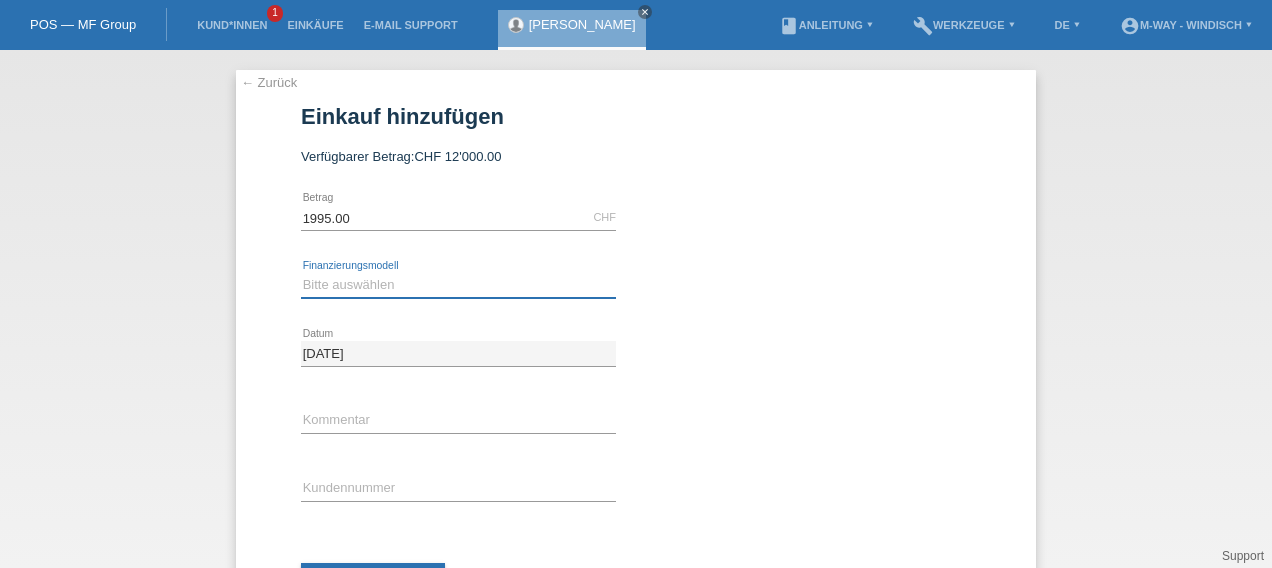 click on "Bitte auswählen
Fixe Raten
Kauf auf Rechnung mit Teilzahlungsoption" at bounding box center (458, 285) 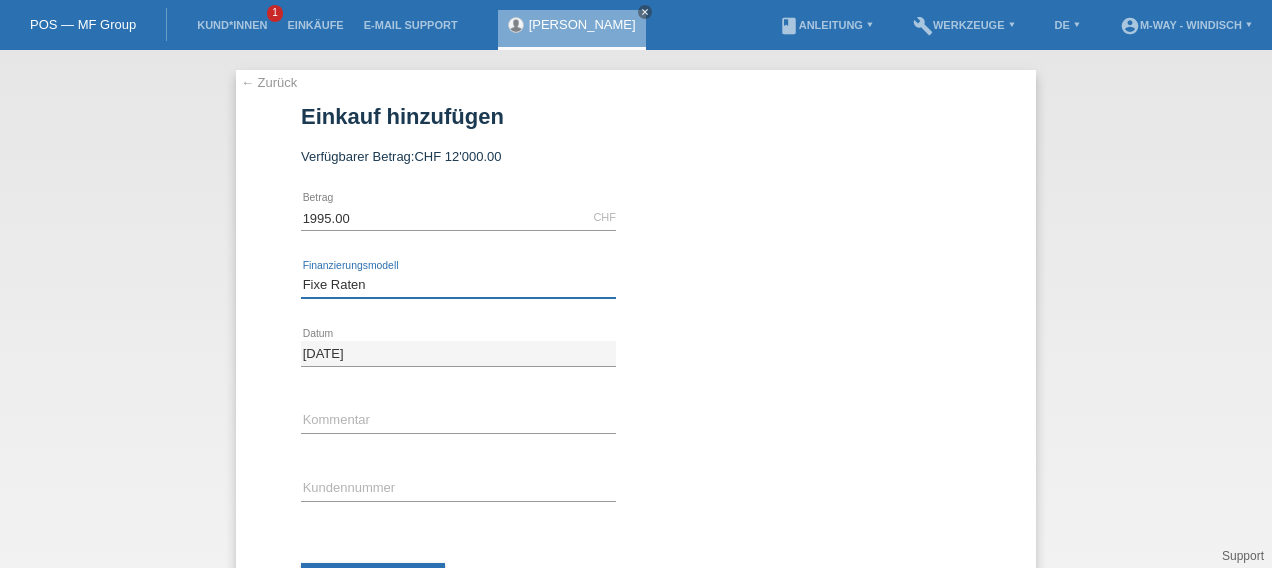 click on "Bitte auswählen
Fixe Raten
Kauf auf Rechnung mit Teilzahlungsoption" at bounding box center (458, 285) 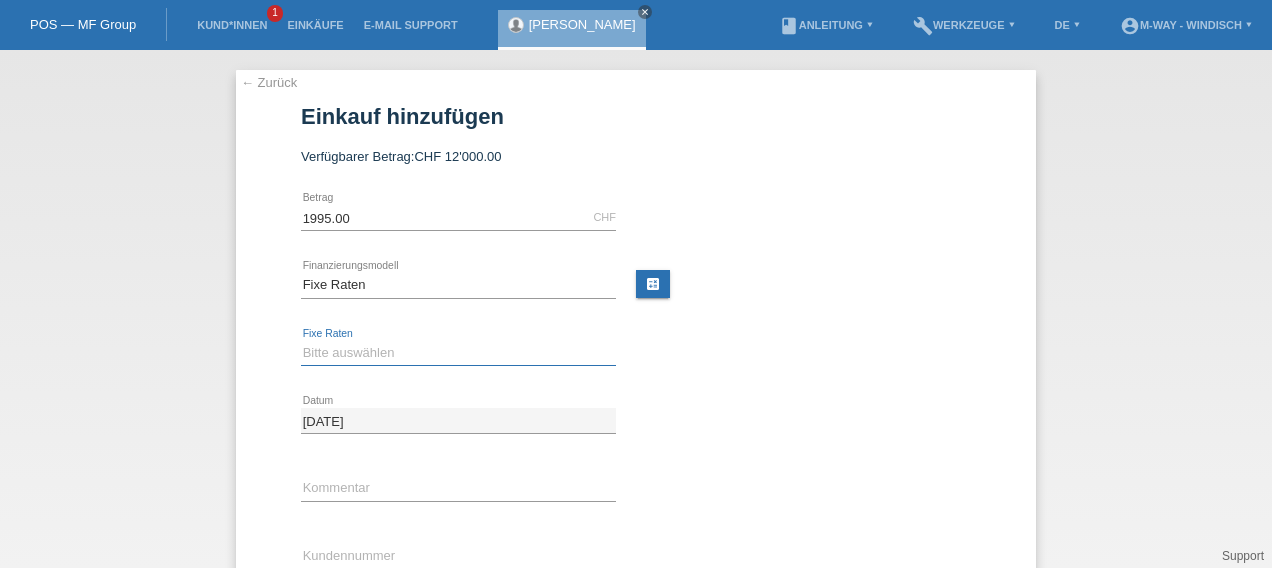 click on "Bitte auswählen
4 Raten
5 Raten
6 Raten
7 Raten
8 Raten
9 Raten
10 Raten
11 Raten" at bounding box center [458, 353] 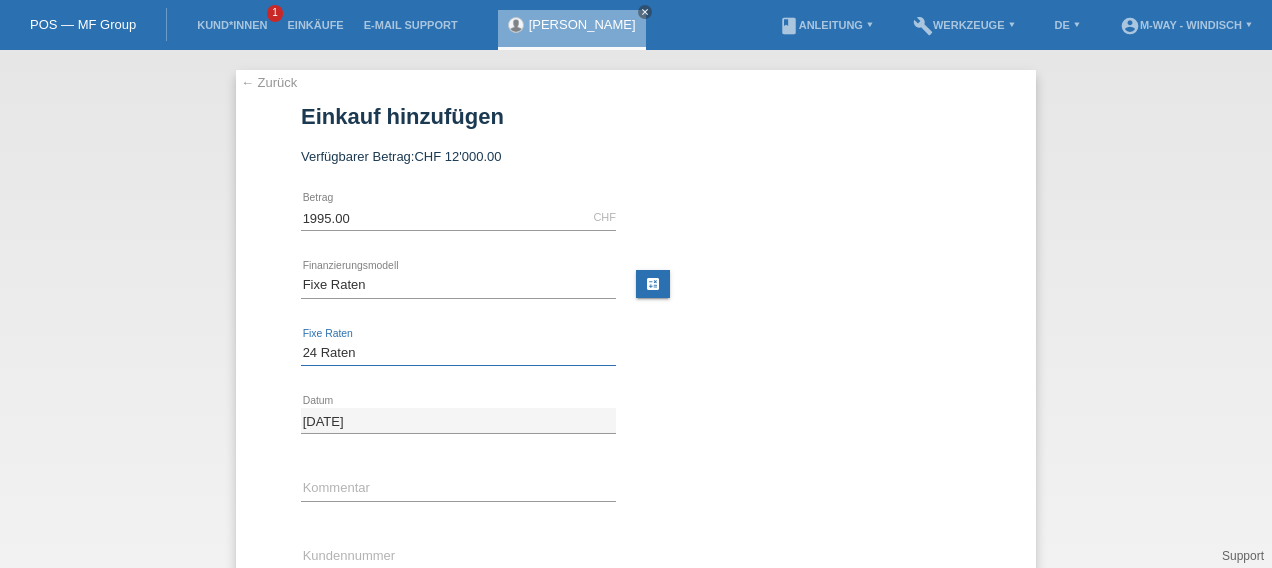 click on "Bitte auswählen
4 Raten
5 Raten
6 Raten
7 Raten
8 Raten
9 Raten
10 Raten
11 Raten" at bounding box center [458, 353] 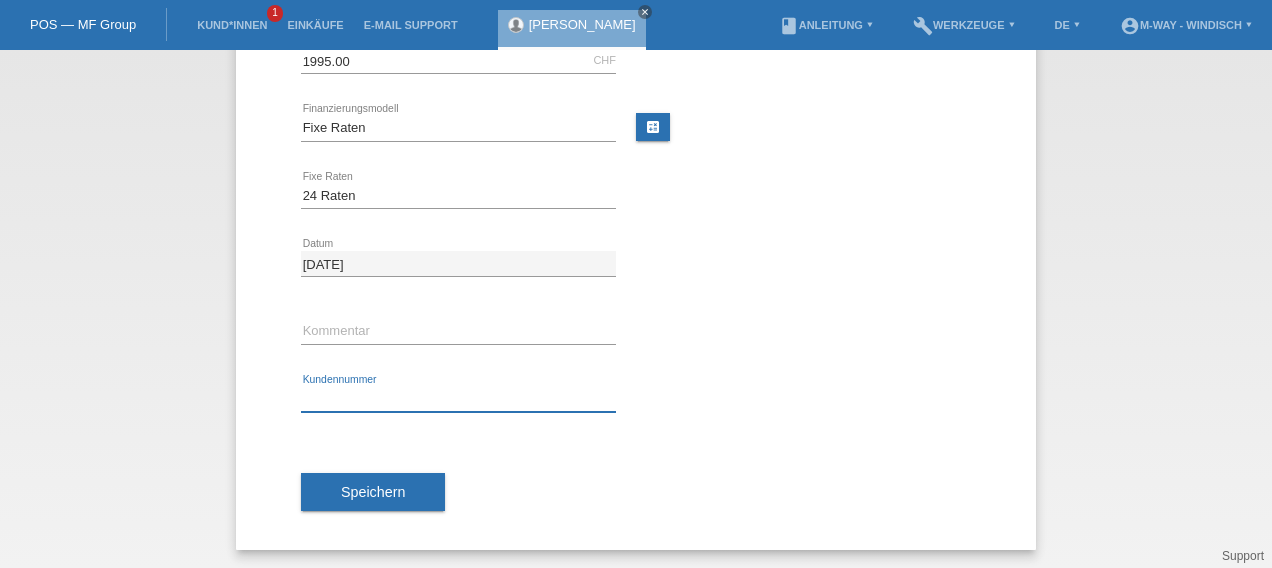click at bounding box center (458, 399) 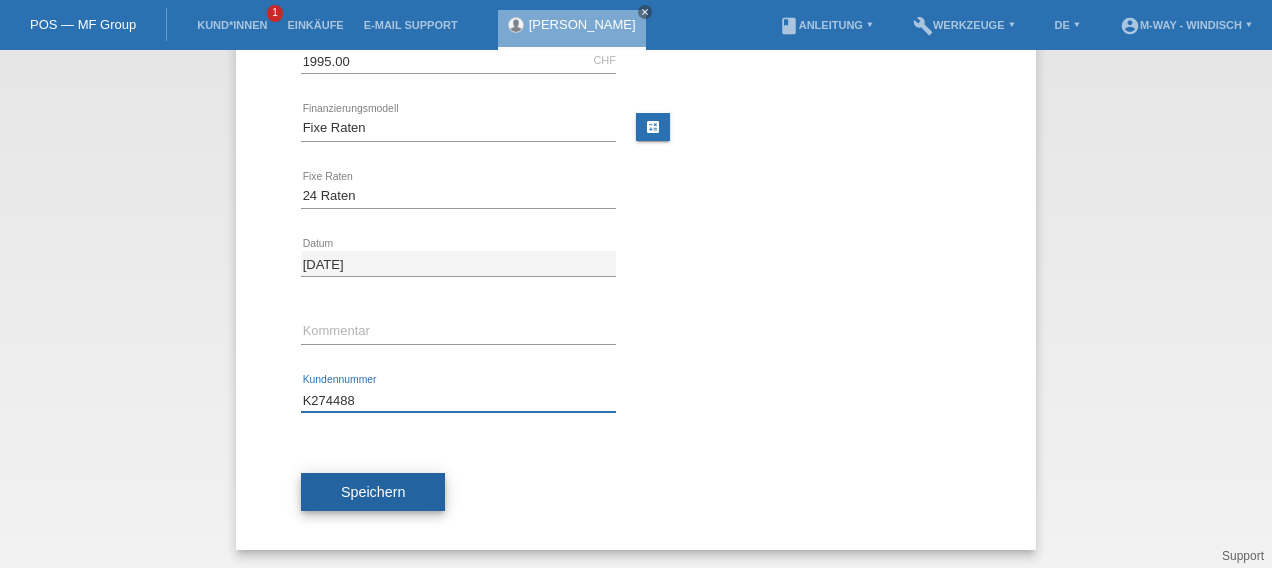 type on "K274488" 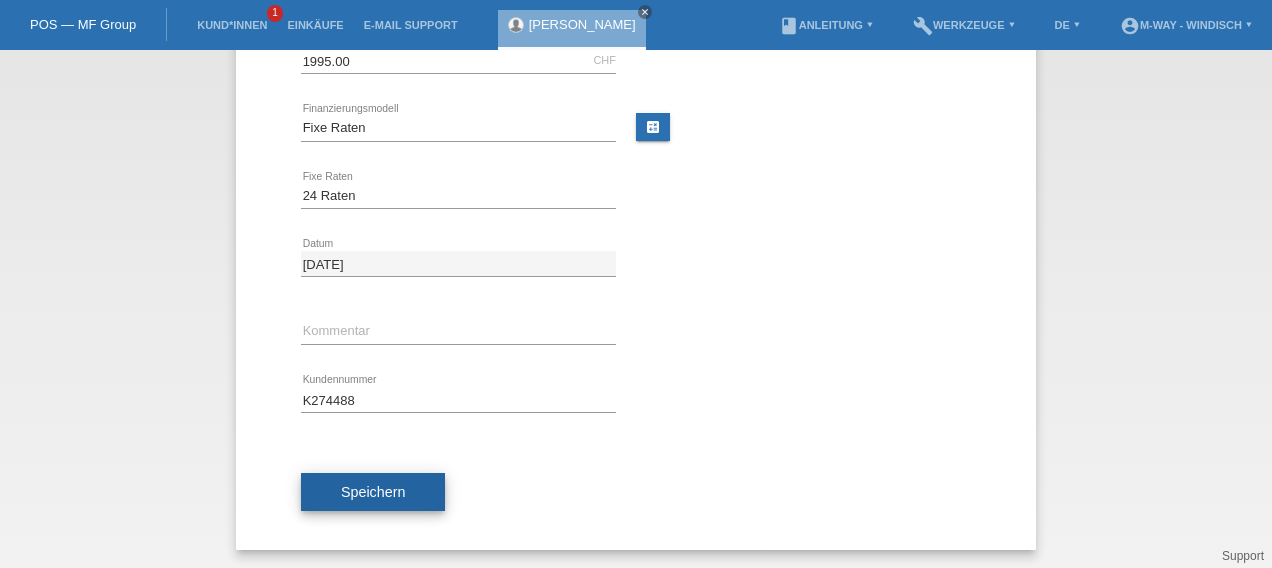 click on "Speichern" at bounding box center (373, 492) 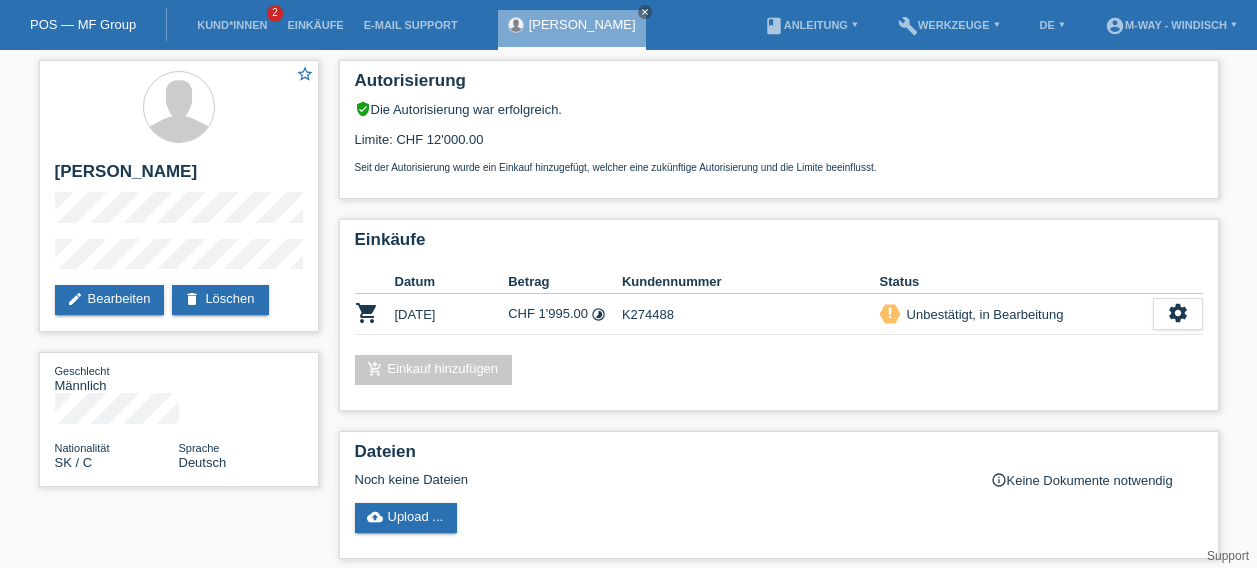 scroll, scrollTop: 0, scrollLeft: 0, axis: both 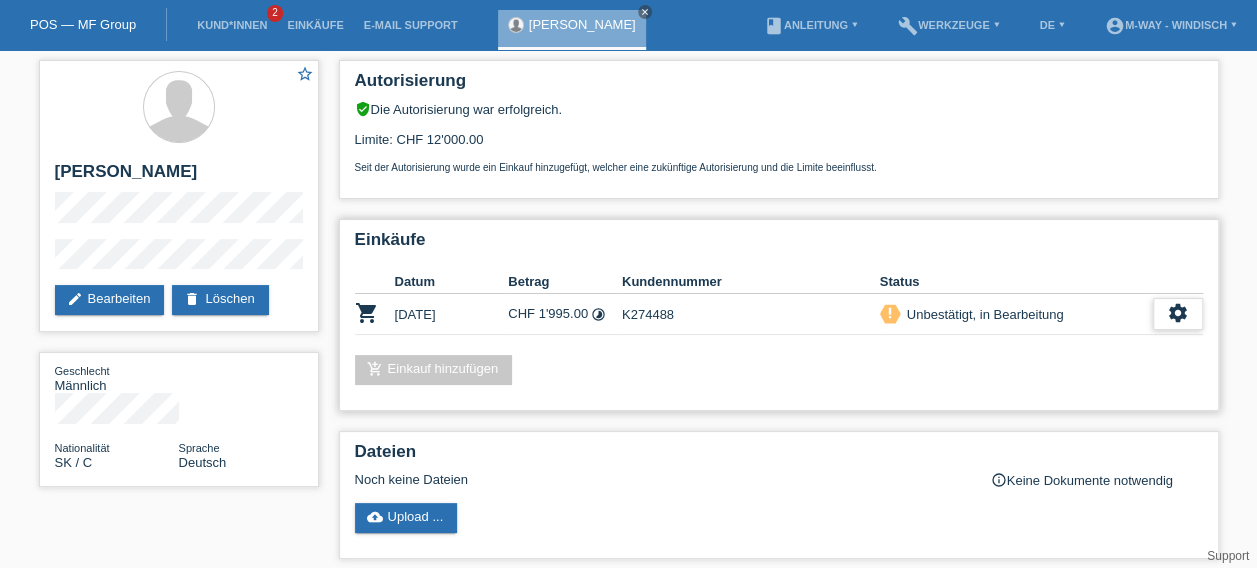 click on "settings" at bounding box center (1178, 313) 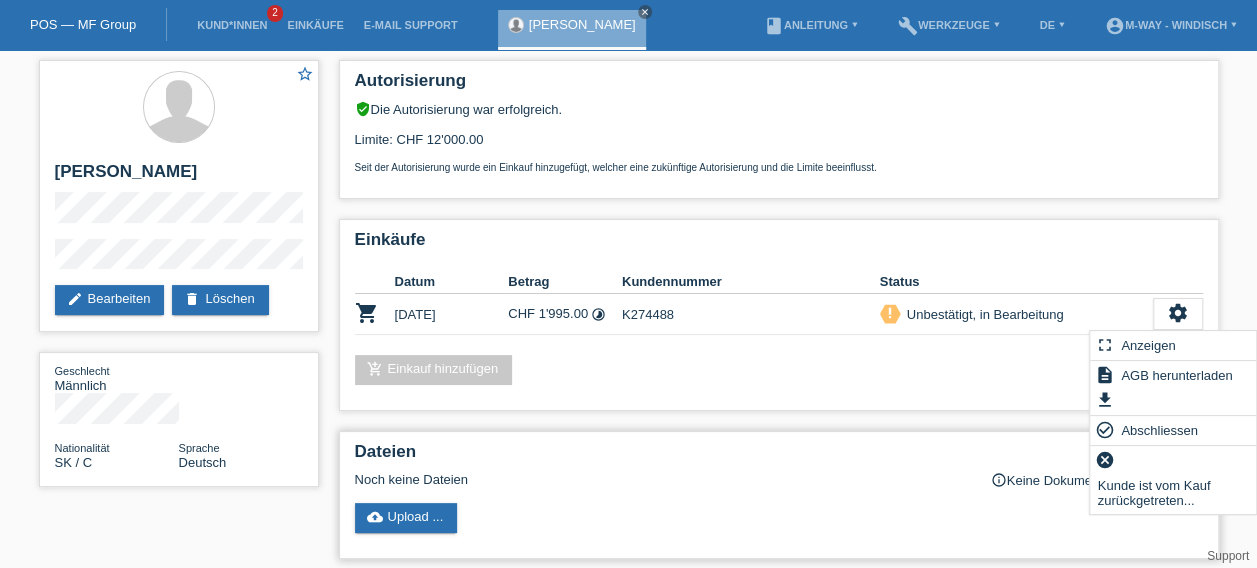 click on "Noch keine Dateien" at bounding box center [660, 479] 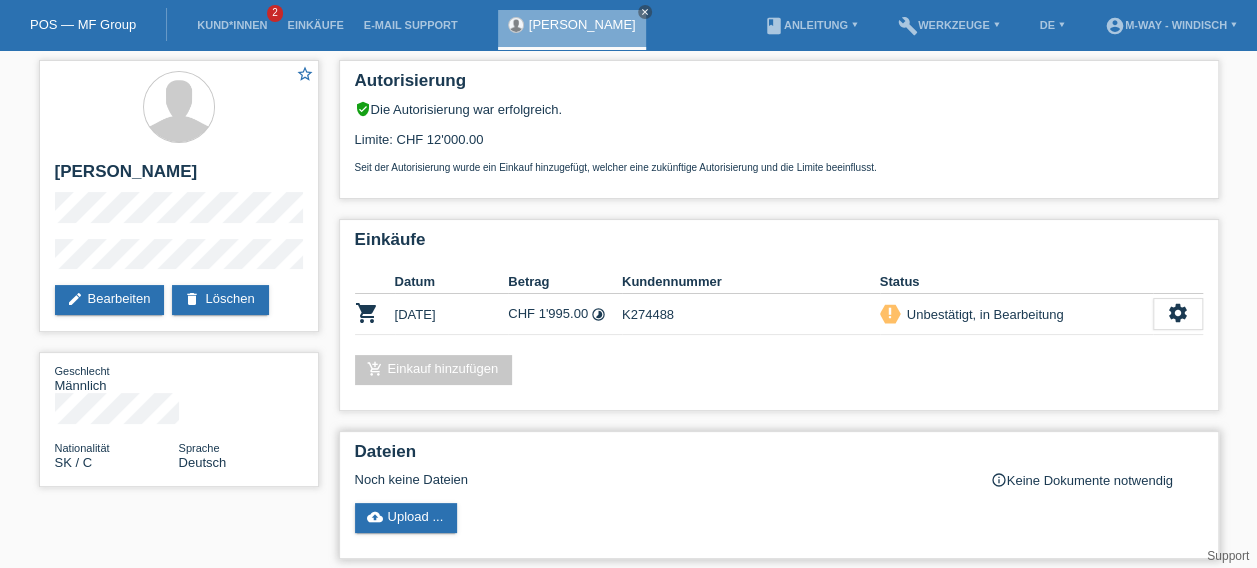 click on "Noch keine Dateien" at bounding box center [660, 479] 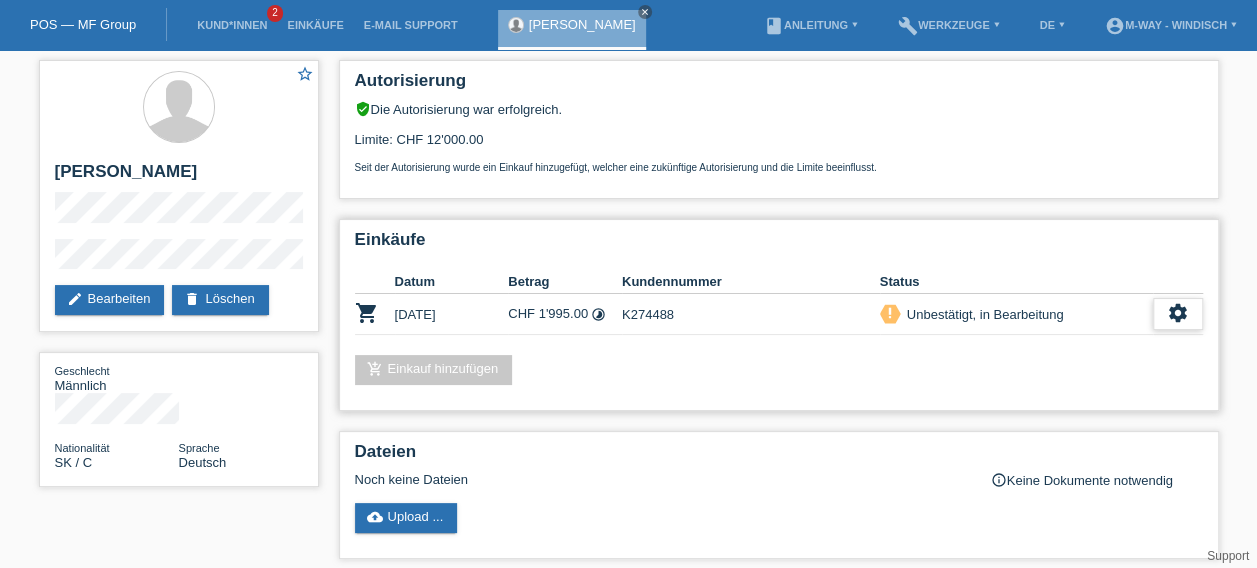 click on "settings" at bounding box center [1178, 313] 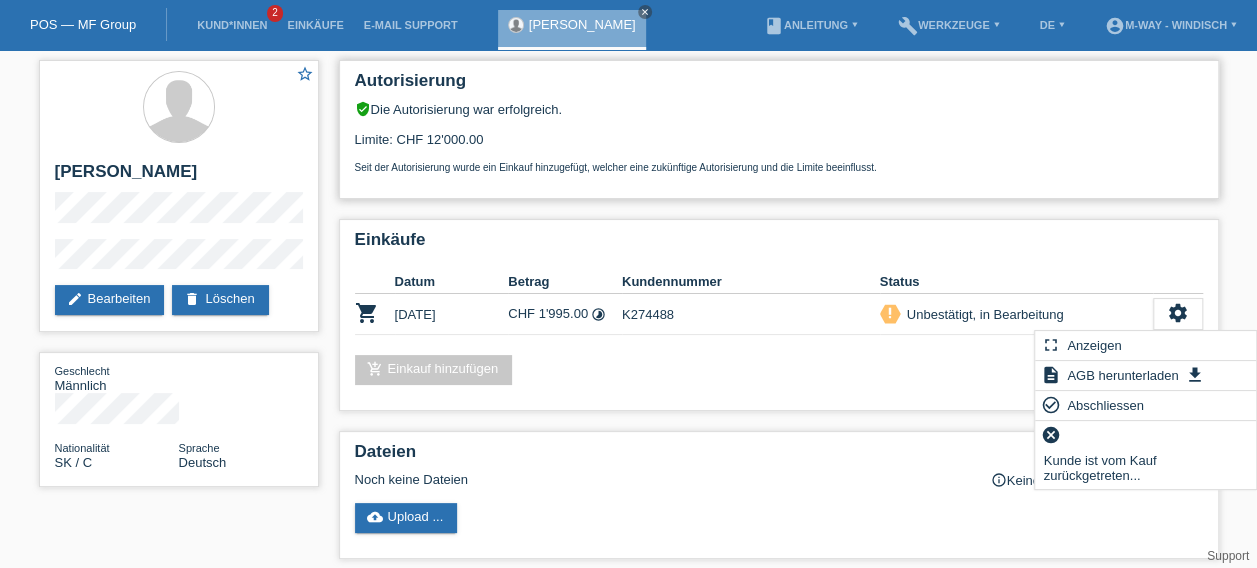 click on "Seit der Autorisierung wurde ein Einkauf hinzugefügt, welcher eine zukünftige Autorisierung und die Limite beeinflusst." at bounding box center [779, 167] 